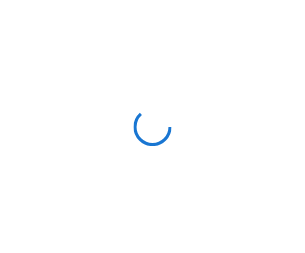 scroll, scrollTop: 0, scrollLeft: 0, axis: both 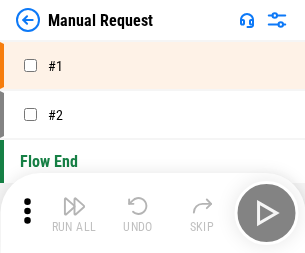 click at bounding box center [74, 206] 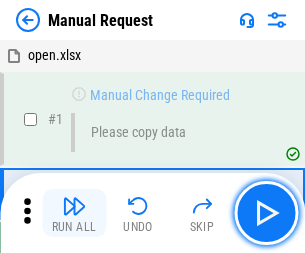 scroll, scrollTop: 68, scrollLeft: 0, axis: vertical 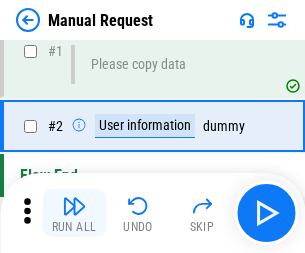 click at bounding box center [74, 206] 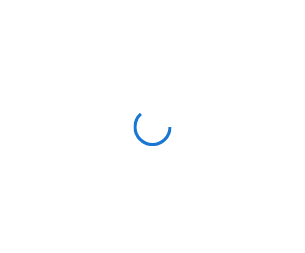 scroll, scrollTop: 0, scrollLeft: 0, axis: both 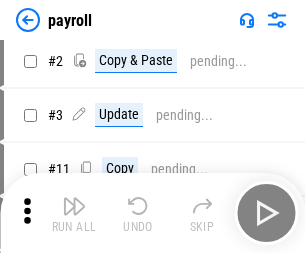 click at bounding box center (74, 206) 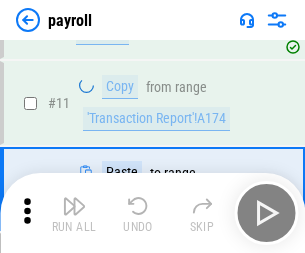 scroll, scrollTop: 333, scrollLeft: 0, axis: vertical 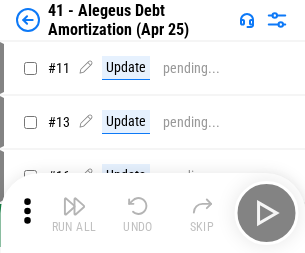 click at bounding box center [74, 206] 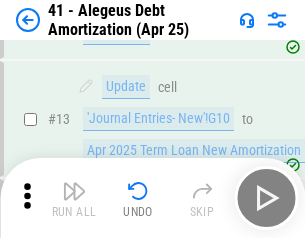 scroll, scrollTop: 247, scrollLeft: 0, axis: vertical 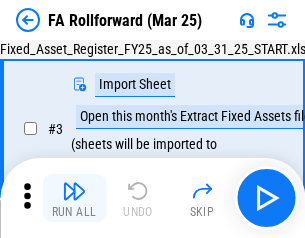 click at bounding box center [74, 191] 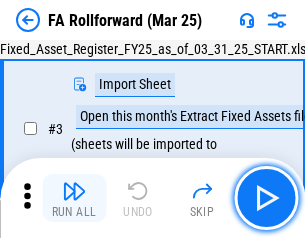 scroll, scrollTop: 184, scrollLeft: 0, axis: vertical 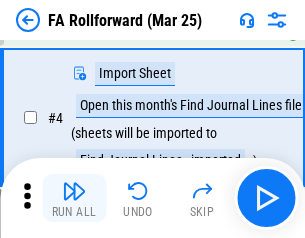 click at bounding box center (74, 191) 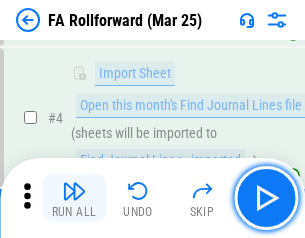 scroll, scrollTop: 313, scrollLeft: 0, axis: vertical 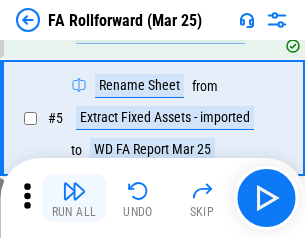 click at bounding box center [74, 191] 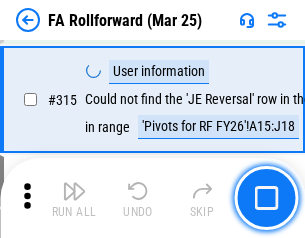 scroll, scrollTop: 9517, scrollLeft: 0, axis: vertical 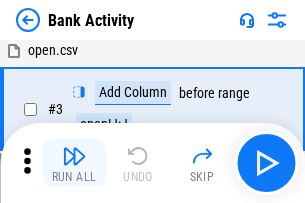 click at bounding box center [74, 156] 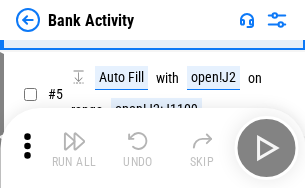 scroll, scrollTop: 106, scrollLeft: 0, axis: vertical 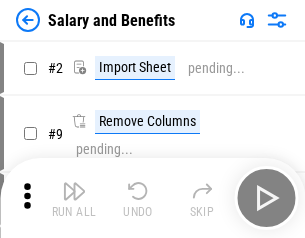 click at bounding box center (74, 191) 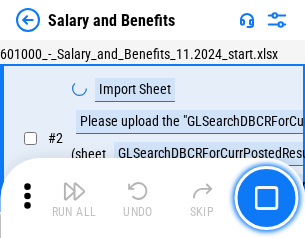 scroll, scrollTop: 145, scrollLeft: 0, axis: vertical 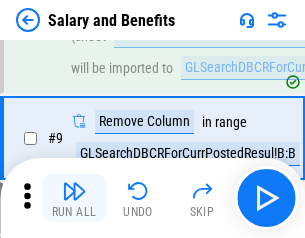 click at bounding box center (74, 191) 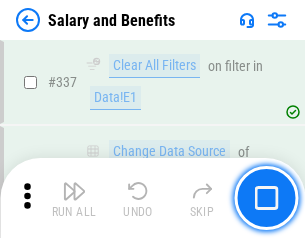 scroll, scrollTop: 9364, scrollLeft: 0, axis: vertical 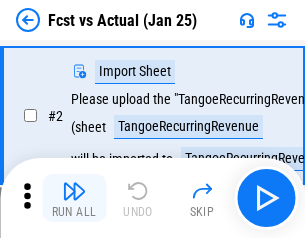 click at bounding box center (74, 191) 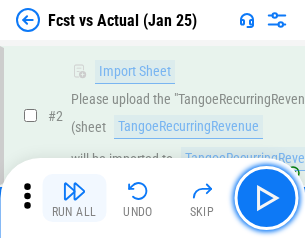 scroll, scrollTop: 187, scrollLeft: 0, axis: vertical 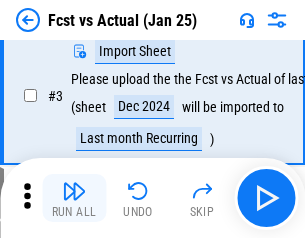 click at bounding box center (74, 191) 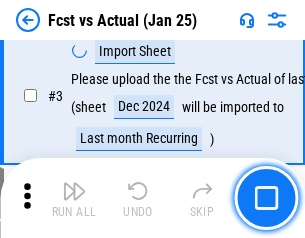 scroll, scrollTop: 300, scrollLeft: 0, axis: vertical 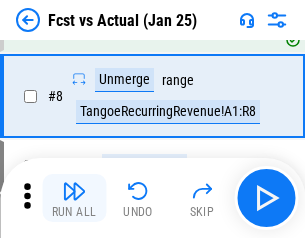 click at bounding box center (74, 191) 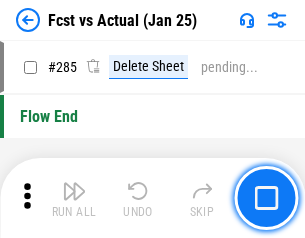 scroll, scrollTop: 9465, scrollLeft: 0, axis: vertical 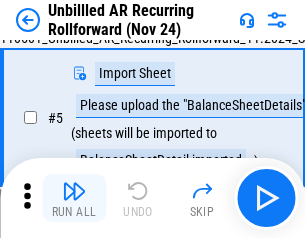 click at bounding box center (74, 191) 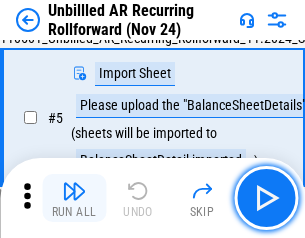 scroll, scrollTop: 188, scrollLeft: 0, axis: vertical 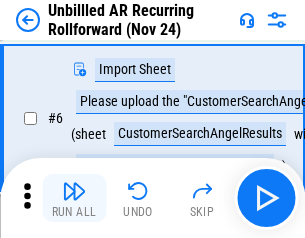 click at bounding box center [74, 191] 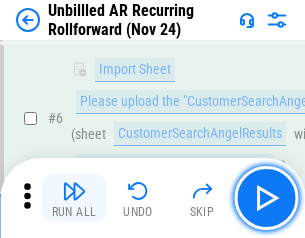 scroll, scrollTop: 322, scrollLeft: 0, axis: vertical 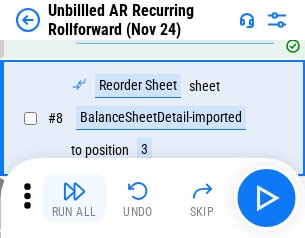 click at bounding box center [74, 191] 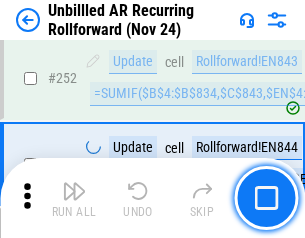 scroll, scrollTop: 6793, scrollLeft: 0, axis: vertical 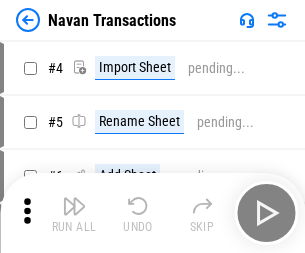 click at bounding box center (74, 206) 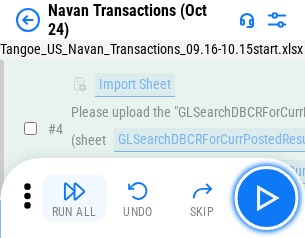 scroll, scrollTop: 172, scrollLeft: 0, axis: vertical 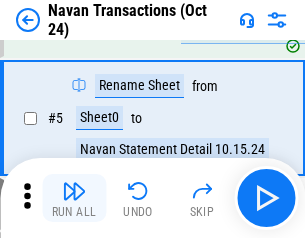 click at bounding box center [74, 191] 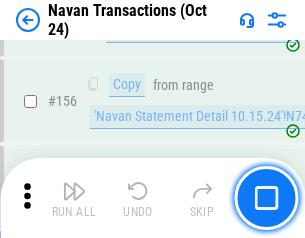 scroll, scrollTop: 6484, scrollLeft: 0, axis: vertical 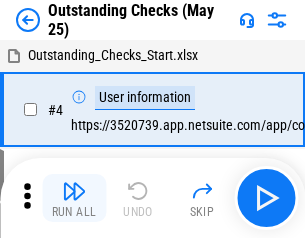 click at bounding box center (74, 191) 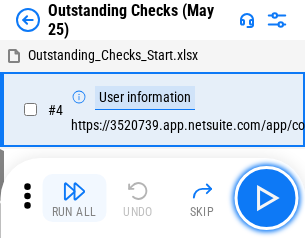scroll, scrollTop: 209, scrollLeft: 0, axis: vertical 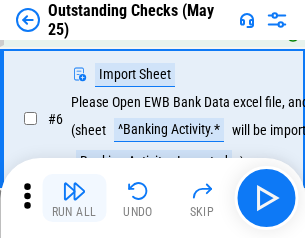 click at bounding box center [74, 191] 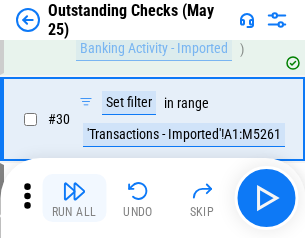 click at bounding box center [74, 191] 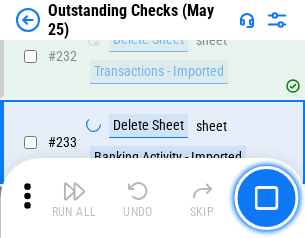 scroll, scrollTop: 6073, scrollLeft: 0, axis: vertical 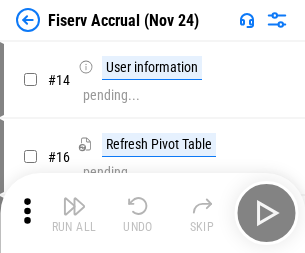 click at bounding box center [74, 206] 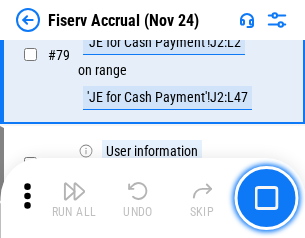 scroll, scrollTop: 2628, scrollLeft: 0, axis: vertical 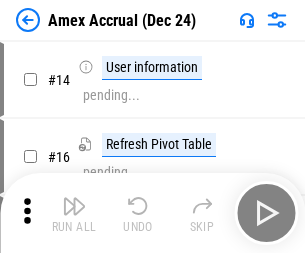 click at bounding box center (74, 206) 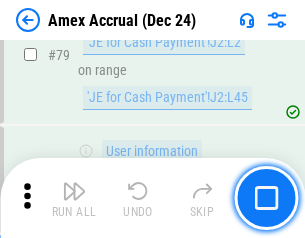 scroll, scrollTop: 2596, scrollLeft: 0, axis: vertical 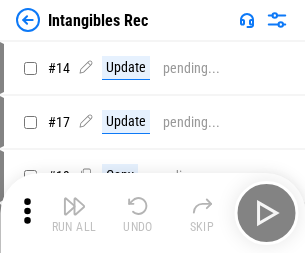 click at bounding box center [74, 206] 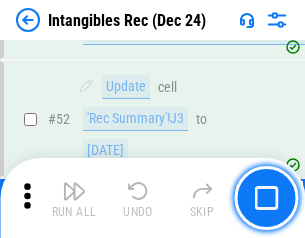 scroll, scrollTop: 779, scrollLeft: 0, axis: vertical 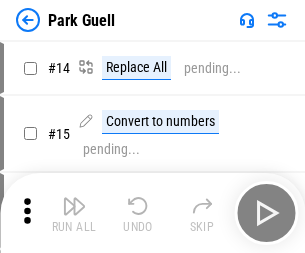 click at bounding box center (74, 206) 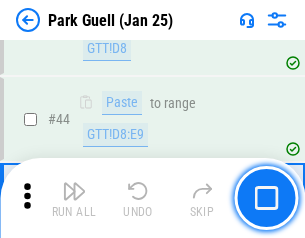 scroll, scrollTop: 2501, scrollLeft: 0, axis: vertical 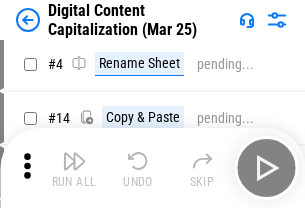 click at bounding box center [74, 161] 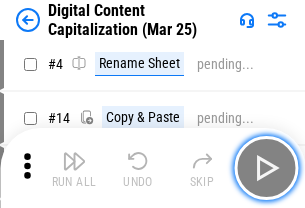 scroll, scrollTop: 187, scrollLeft: 0, axis: vertical 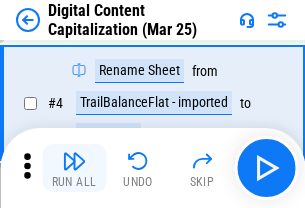 click at bounding box center [74, 161] 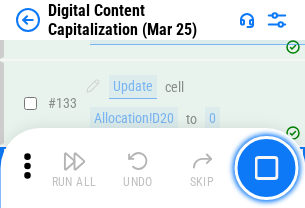 scroll, scrollTop: 2121, scrollLeft: 0, axis: vertical 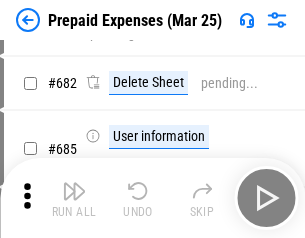 click at bounding box center (74, 191) 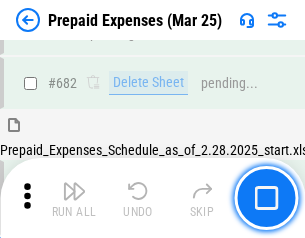 scroll, scrollTop: 5499, scrollLeft: 0, axis: vertical 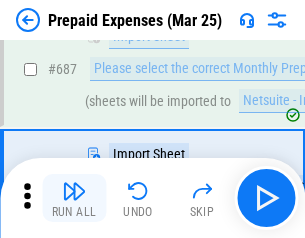 click at bounding box center (74, 191) 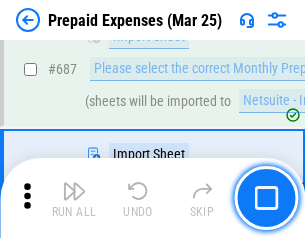 scroll, scrollTop: 5601, scrollLeft: 0, axis: vertical 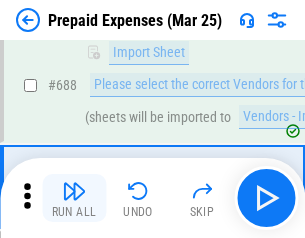 click at bounding box center [74, 191] 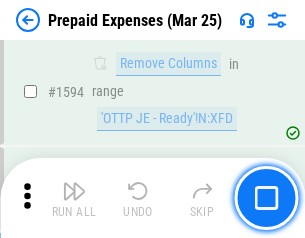 scroll, scrollTop: 19472, scrollLeft: 0, axis: vertical 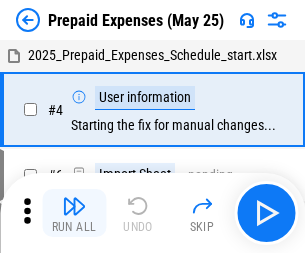 click at bounding box center (74, 206) 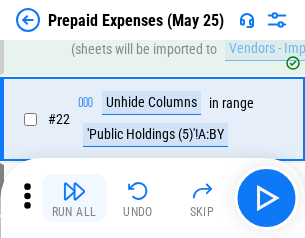 click at bounding box center (74, 191) 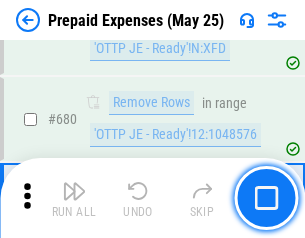 scroll, scrollTop: 6964, scrollLeft: 0, axis: vertical 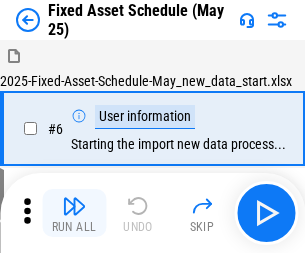 click at bounding box center [74, 206] 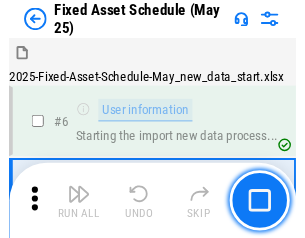 scroll, scrollTop: 210, scrollLeft: 0, axis: vertical 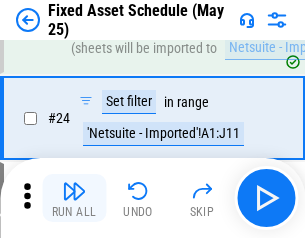 click at bounding box center (74, 191) 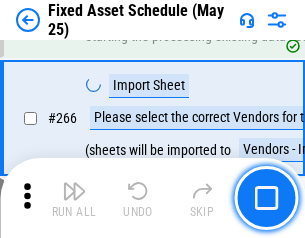 scroll, scrollTop: 6476, scrollLeft: 0, axis: vertical 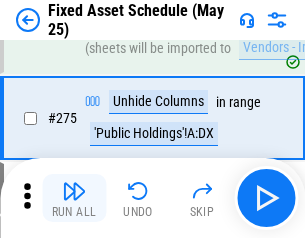 click at bounding box center [74, 191] 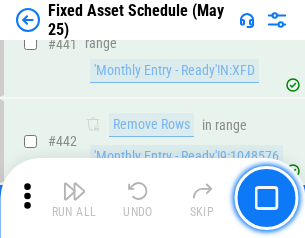 scroll, scrollTop: 8940, scrollLeft: 0, axis: vertical 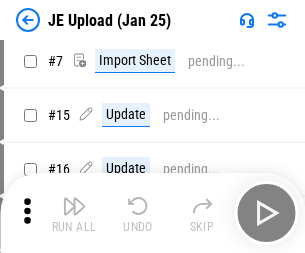 click at bounding box center [74, 206] 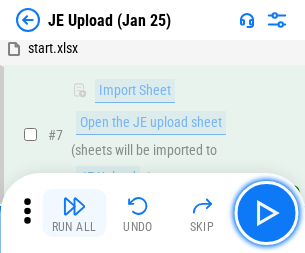 scroll, scrollTop: 145, scrollLeft: 0, axis: vertical 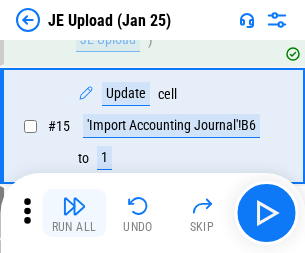 click at bounding box center [74, 206] 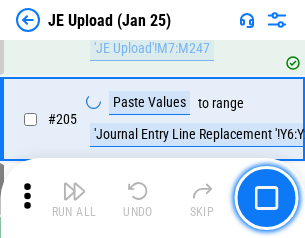 scroll, scrollTop: 4826, scrollLeft: 0, axis: vertical 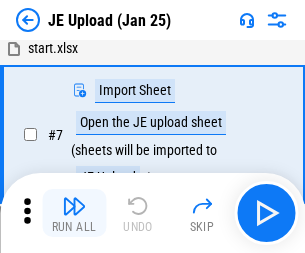 click at bounding box center [74, 206] 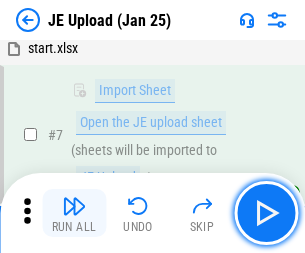 scroll, scrollTop: 145, scrollLeft: 0, axis: vertical 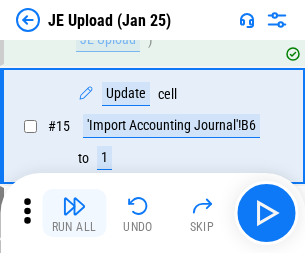 click at bounding box center [74, 206] 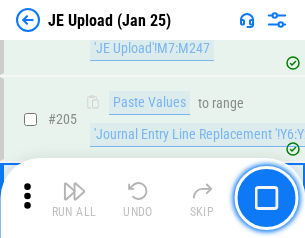 scroll, scrollTop: 4826, scrollLeft: 0, axis: vertical 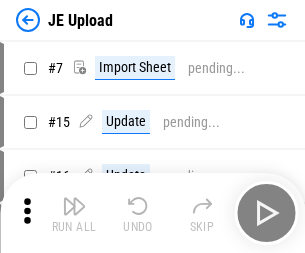 click at bounding box center (74, 206) 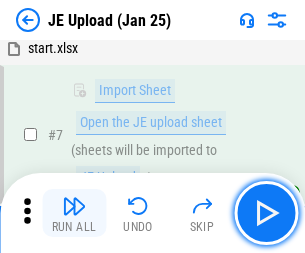 scroll, scrollTop: 145, scrollLeft: 0, axis: vertical 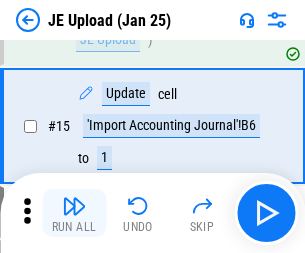 click at bounding box center [74, 206] 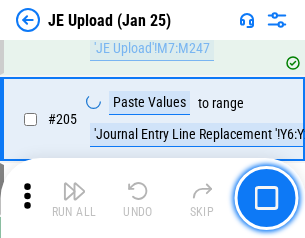 scroll, scrollTop: 4826, scrollLeft: 0, axis: vertical 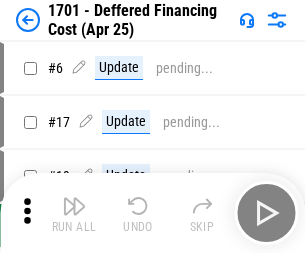 click at bounding box center [74, 206] 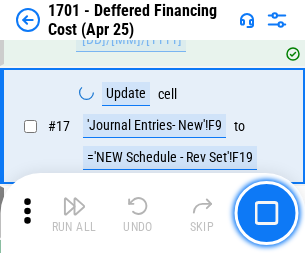 scroll, scrollTop: 240, scrollLeft: 0, axis: vertical 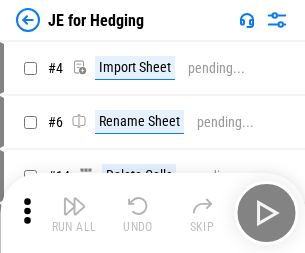 click at bounding box center (74, 206) 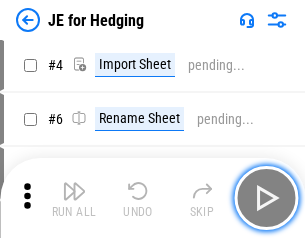 scroll, scrollTop: 113, scrollLeft: 0, axis: vertical 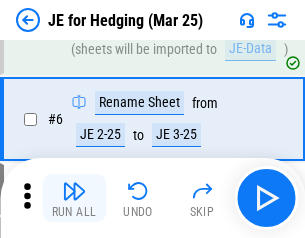 click at bounding box center [74, 191] 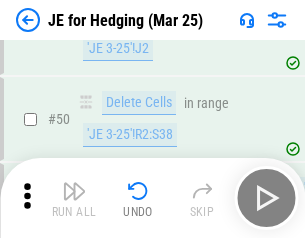 scroll, scrollTop: 1295, scrollLeft: 0, axis: vertical 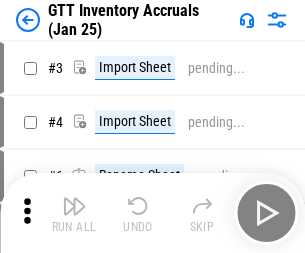 click at bounding box center [74, 206] 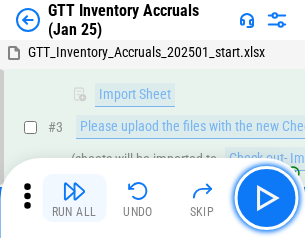 scroll, scrollTop: 129, scrollLeft: 0, axis: vertical 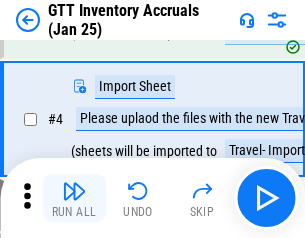 click at bounding box center [74, 191] 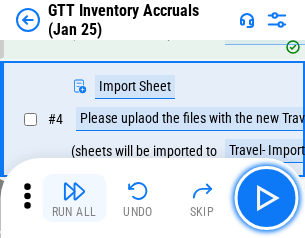 scroll, scrollTop: 231, scrollLeft: 0, axis: vertical 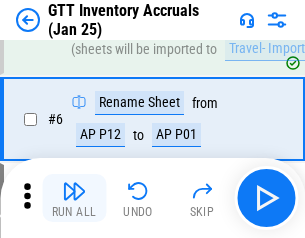 click at bounding box center (74, 191) 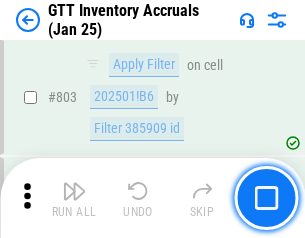 scroll, scrollTop: 15180, scrollLeft: 0, axis: vertical 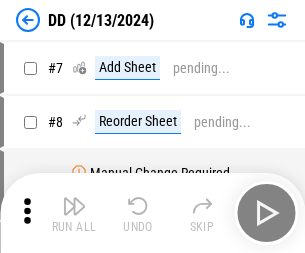click at bounding box center (74, 206) 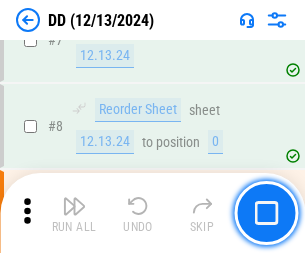 scroll, scrollTop: 193, scrollLeft: 0, axis: vertical 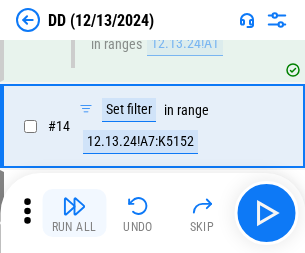 click at bounding box center [74, 206] 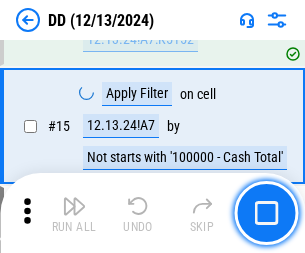 scroll, scrollTop: 514, scrollLeft: 0, axis: vertical 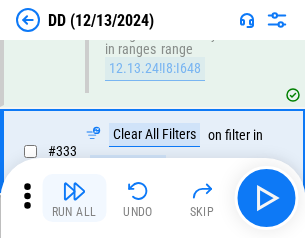 click at bounding box center [74, 191] 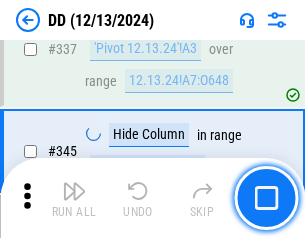 scroll, scrollTop: 9572, scrollLeft: 0, axis: vertical 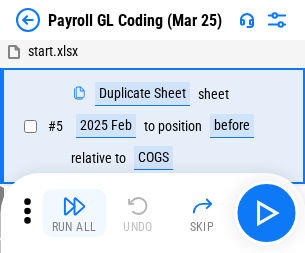 click at bounding box center (74, 206) 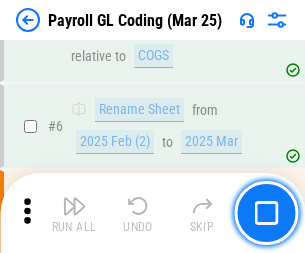 scroll, scrollTop: 240, scrollLeft: 0, axis: vertical 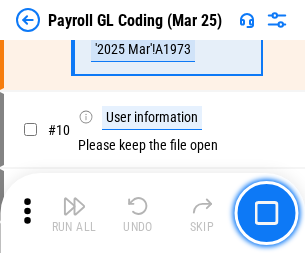 click at bounding box center [74, 206] 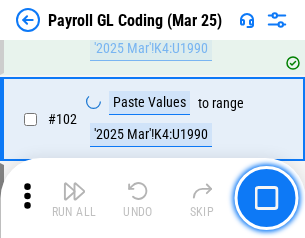 scroll, scrollTop: 4692, scrollLeft: 0, axis: vertical 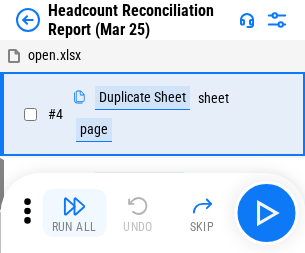 click at bounding box center [74, 206] 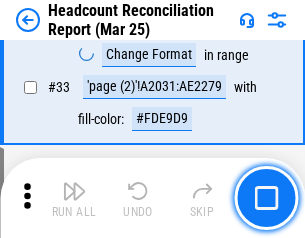 scroll, scrollTop: 1841, scrollLeft: 0, axis: vertical 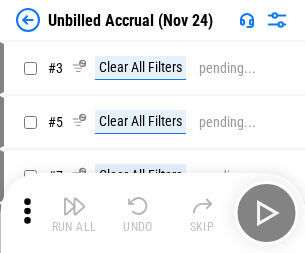 click at bounding box center [74, 206] 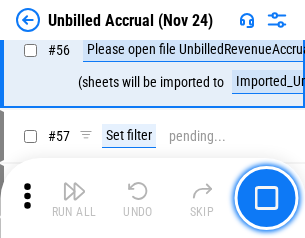 scroll, scrollTop: 2190, scrollLeft: 0, axis: vertical 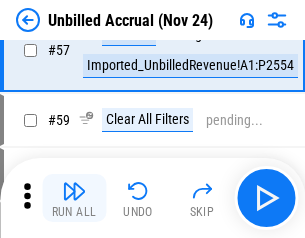 click at bounding box center [74, 191] 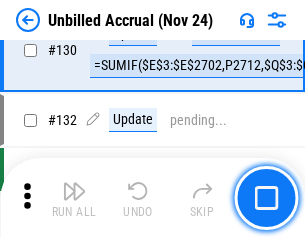 scroll, scrollTop: 5957, scrollLeft: 0, axis: vertical 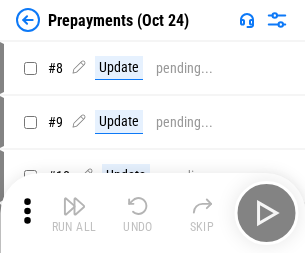 click at bounding box center (74, 206) 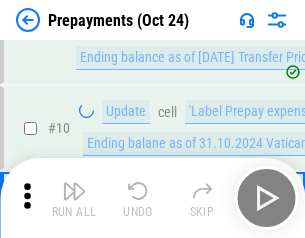 scroll, scrollTop: 125, scrollLeft: 0, axis: vertical 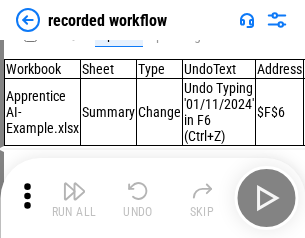 click at bounding box center (74, 191) 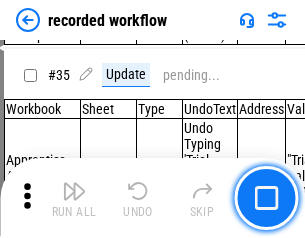 scroll, scrollTop: 6251, scrollLeft: 0, axis: vertical 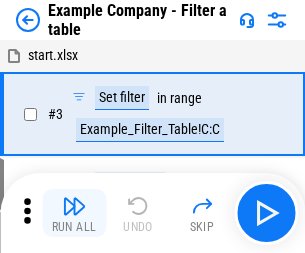 click at bounding box center (74, 206) 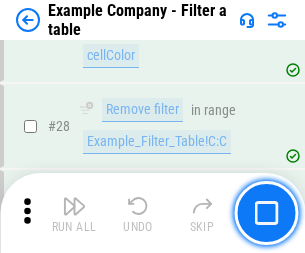 scroll, scrollTop: 1830, scrollLeft: 0, axis: vertical 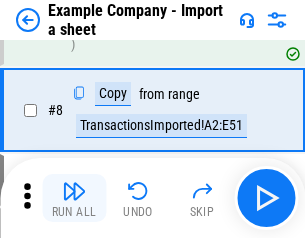 click at bounding box center [74, 191] 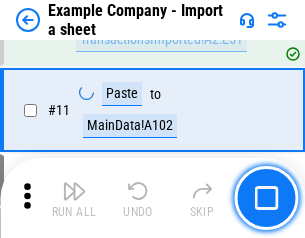 scroll, scrollTop: 442, scrollLeft: 0, axis: vertical 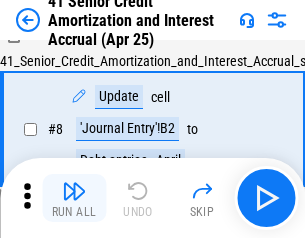 click at bounding box center (74, 191) 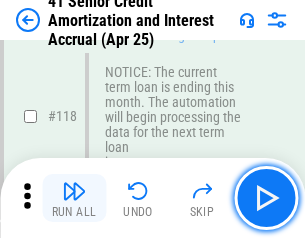 scroll, scrollTop: 1887, scrollLeft: 0, axis: vertical 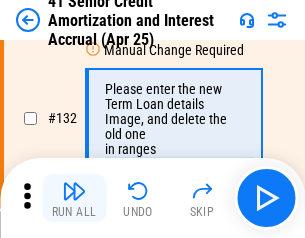 click at bounding box center [74, 191] 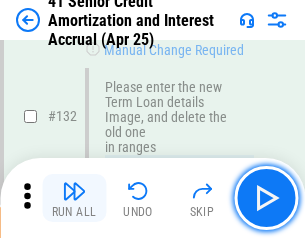 scroll, scrollTop: 2090, scrollLeft: 0, axis: vertical 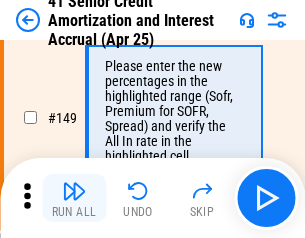 click at bounding box center [74, 191] 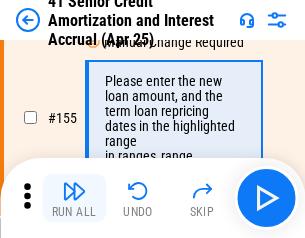 click at bounding box center (74, 191) 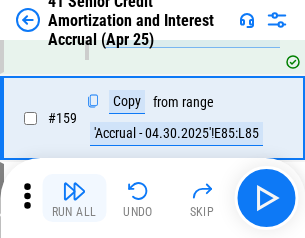click at bounding box center [74, 191] 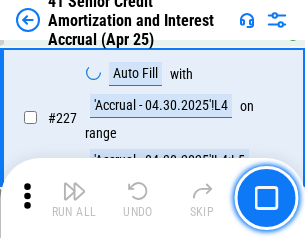 scroll, scrollTop: 4479, scrollLeft: 0, axis: vertical 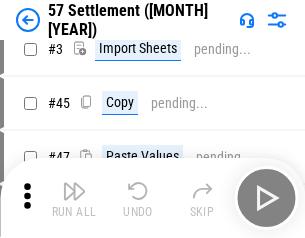 click at bounding box center (74, 191) 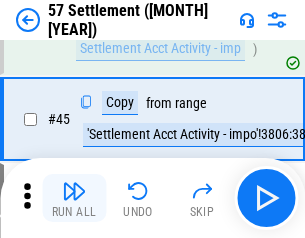 click at bounding box center [74, 191] 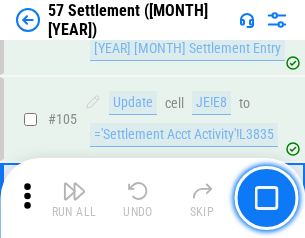 scroll, scrollTop: 1263, scrollLeft: 0, axis: vertical 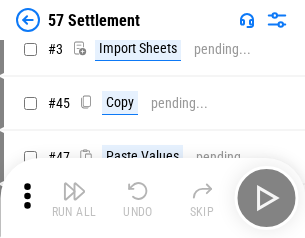 click at bounding box center (74, 191) 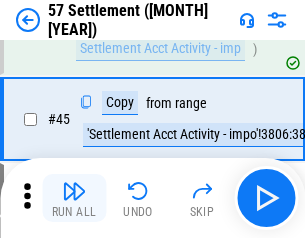 click at bounding box center [74, 191] 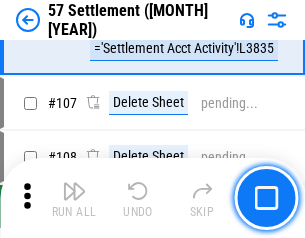 scroll, scrollTop: 1263, scrollLeft: 0, axis: vertical 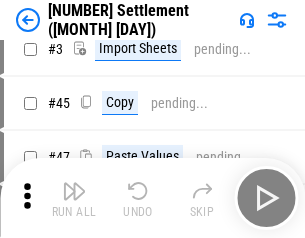 click at bounding box center (74, 191) 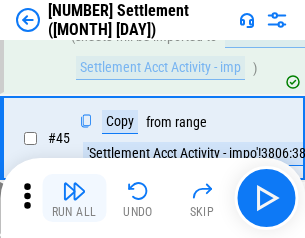 click at bounding box center [74, 191] 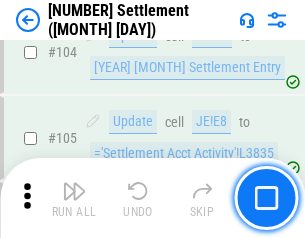 scroll, scrollTop: 1263, scrollLeft: 0, axis: vertical 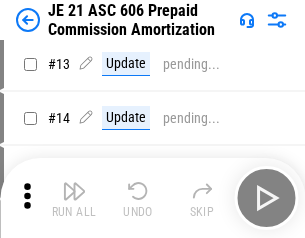 click at bounding box center [74, 191] 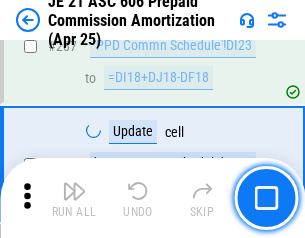 scroll, scrollTop: 3680, scrollLeft: 0, axis: vertical 